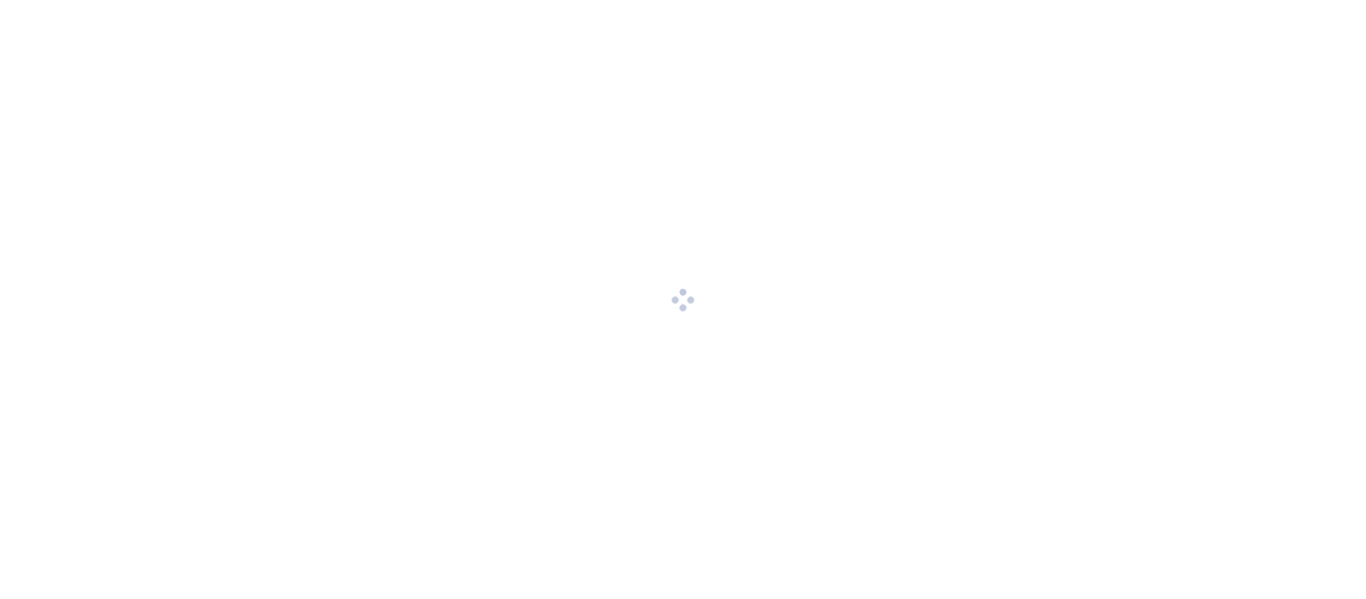 scroll, scrollTop: 0, scrollLeft: 0, axis: both 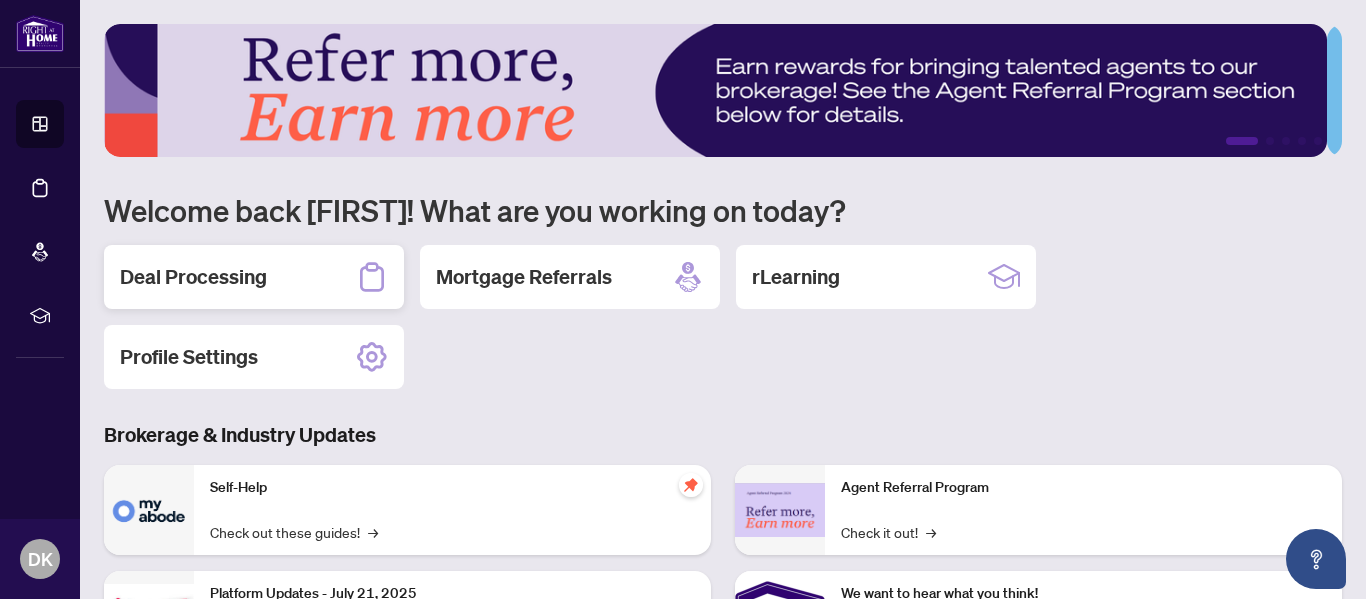 click on "Deal Processing" at bounding box center (193, 277) 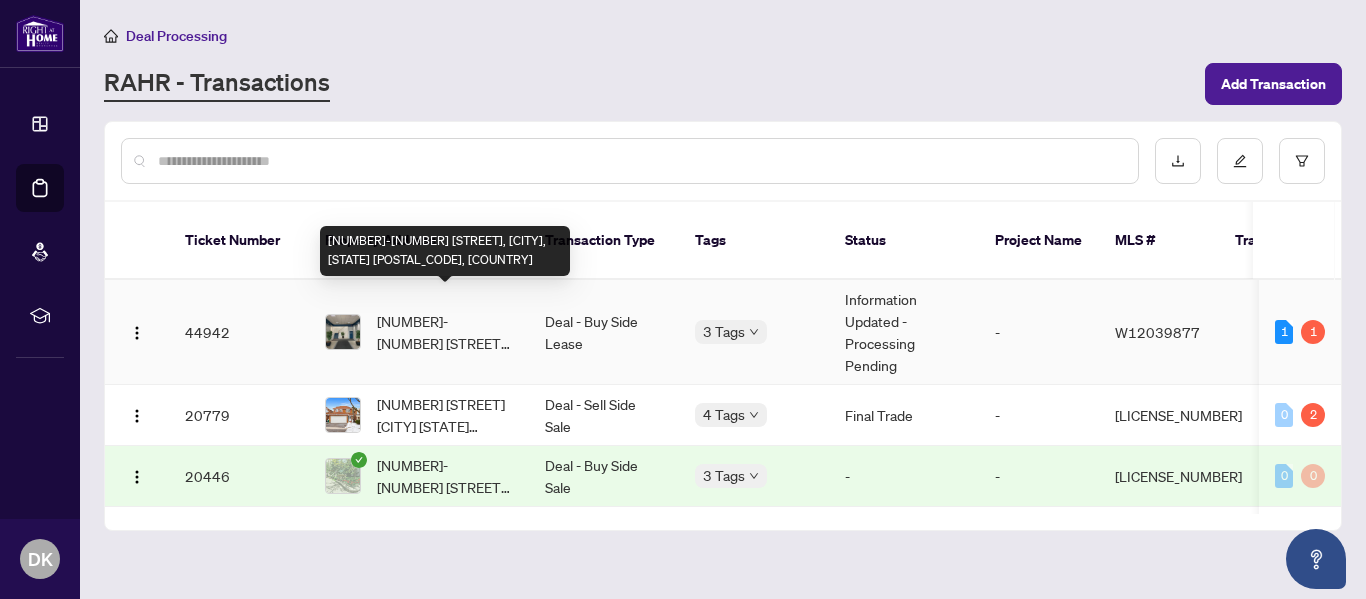 click on "[NUMBER]-[NUMBER] [STREET], [CITY], [STATE] [POSTAL_CODE], [COUNTRY]" at bounding box center [445, 332] 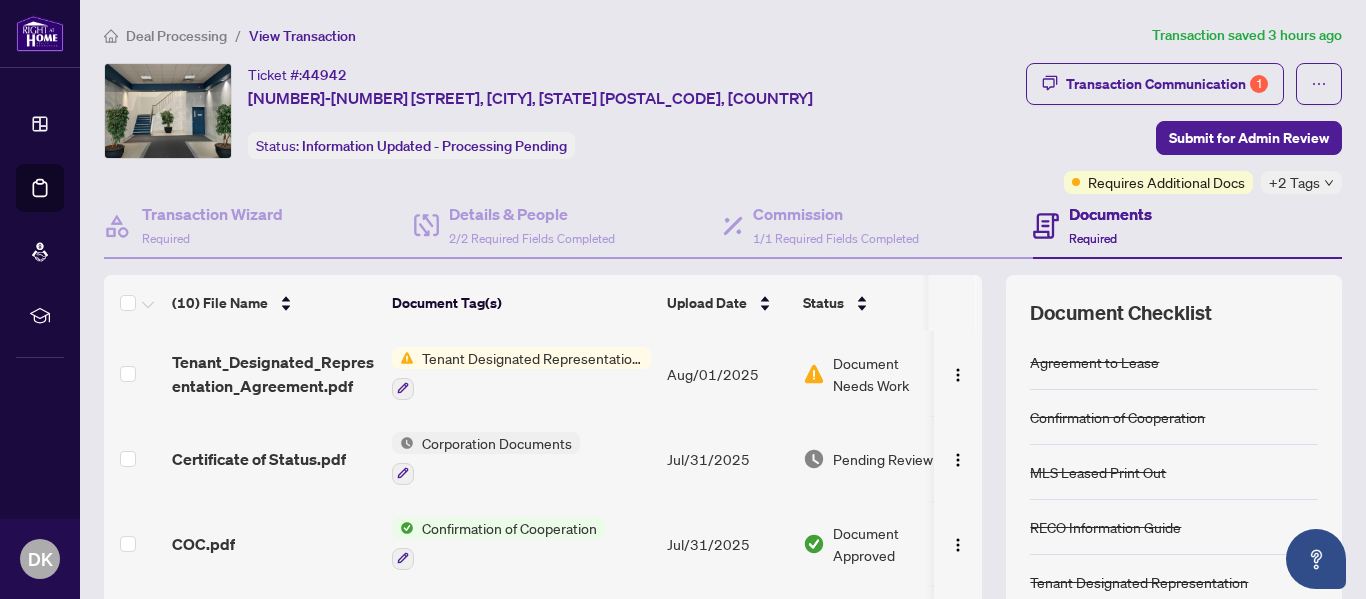 click on "Document Needs Work" at bounding box center [885, 374] 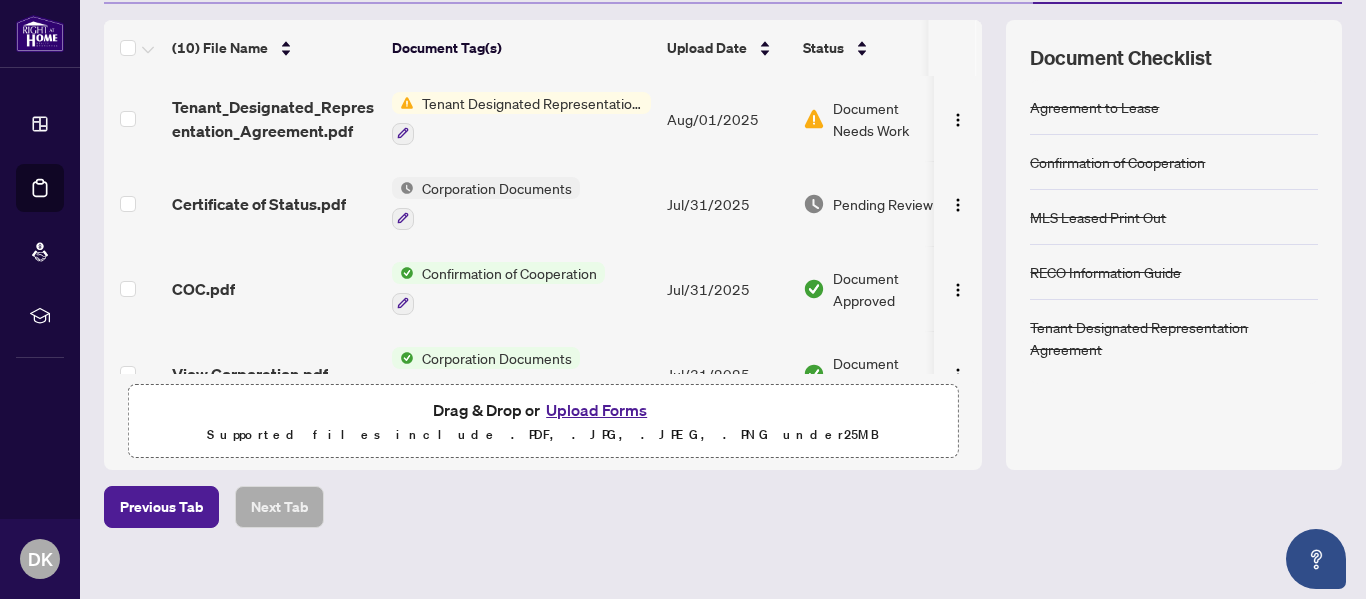 scroll, scrollTop: 256, scrollLeft: 0, axis: vertical 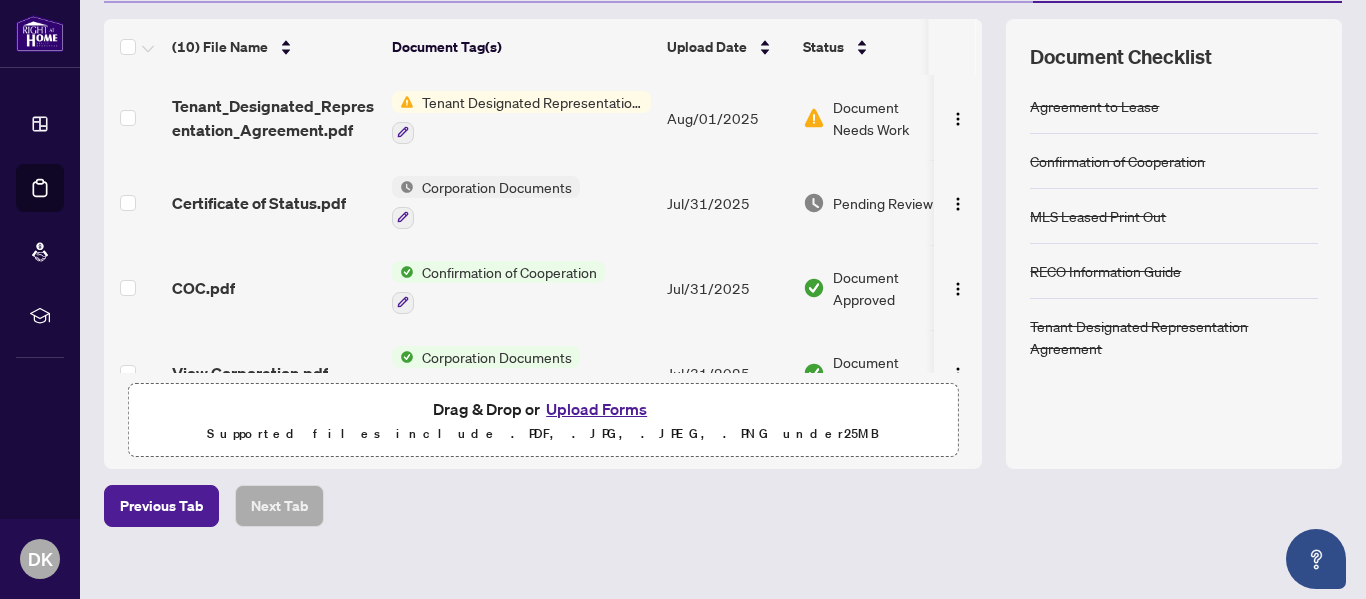 click on "Upload Forms" at bounding box center (596, 409) 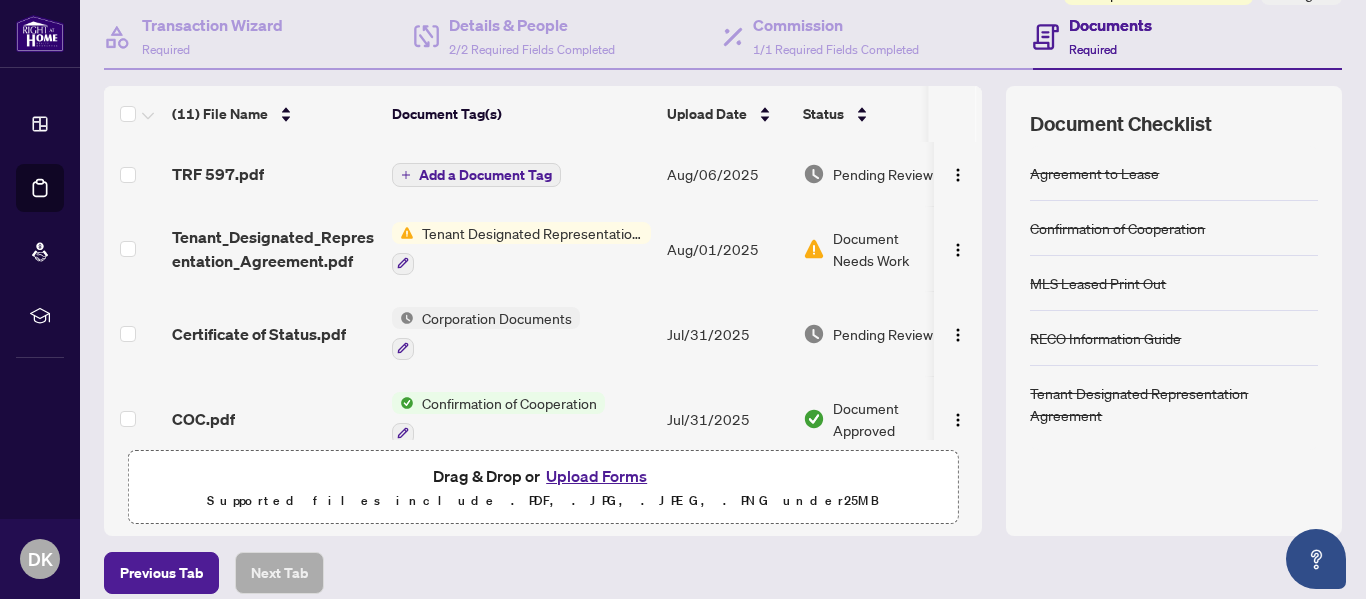 scroll, scrollTop: 0, scrollLeft: 0, axis: both 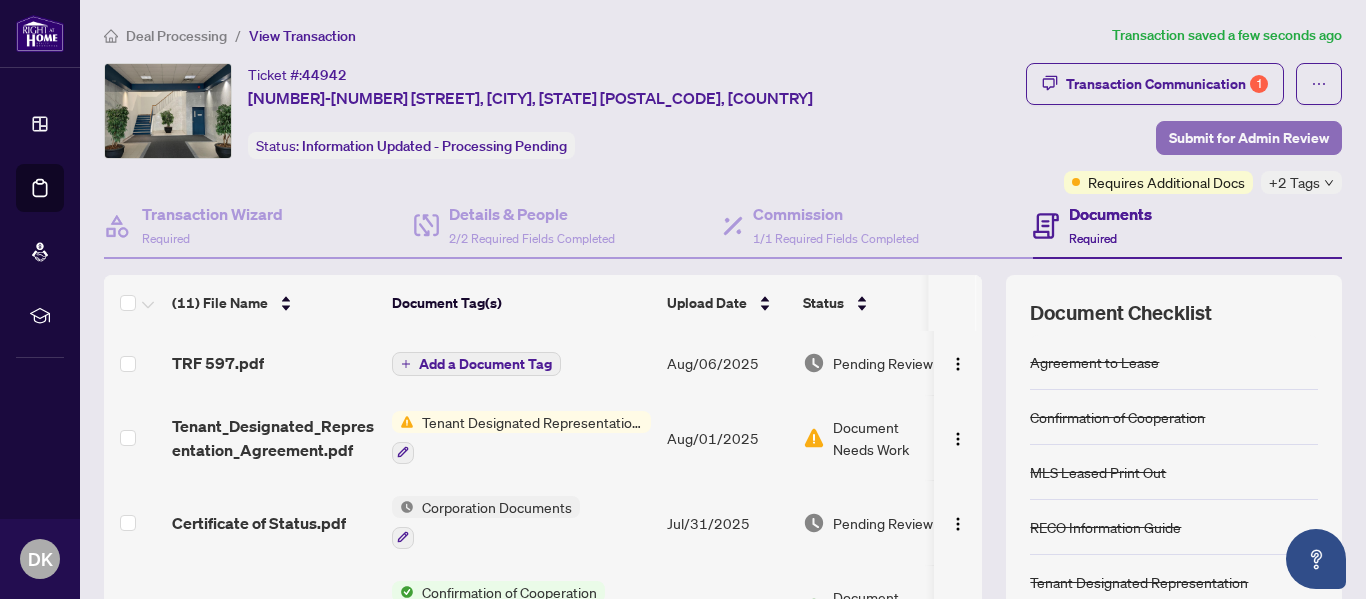 click on "Submit for Admin Review" at bounding box center (1249, 138) 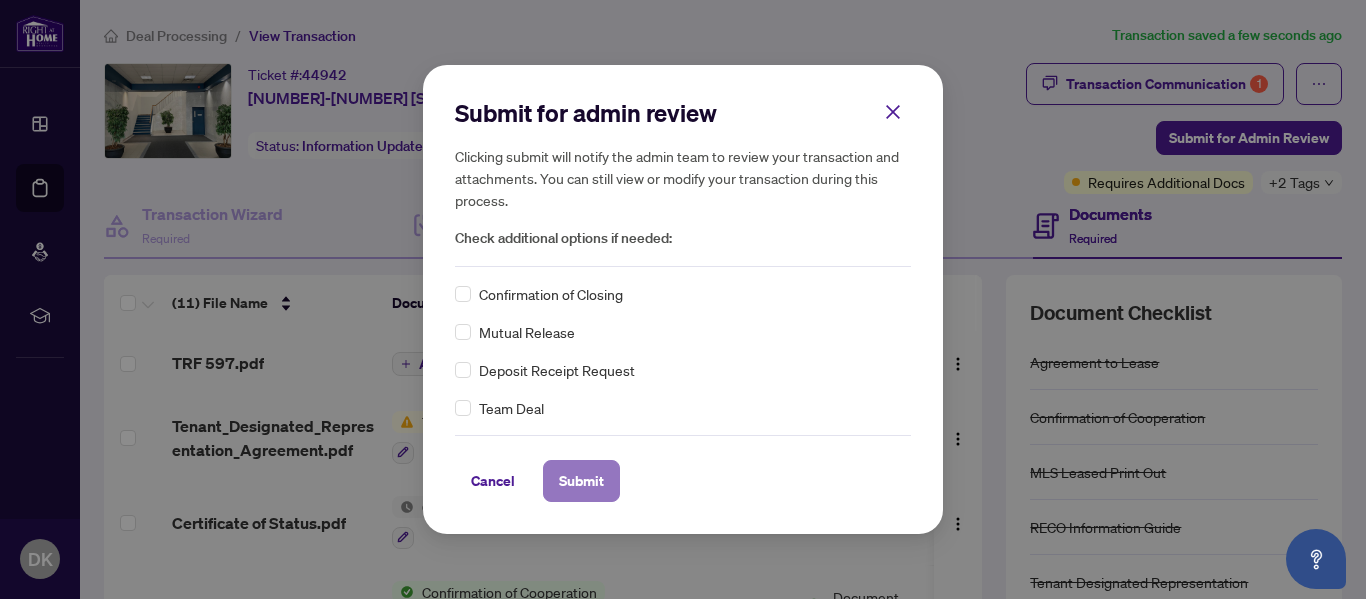 click on "Submit" at bounding box center [581, 481] 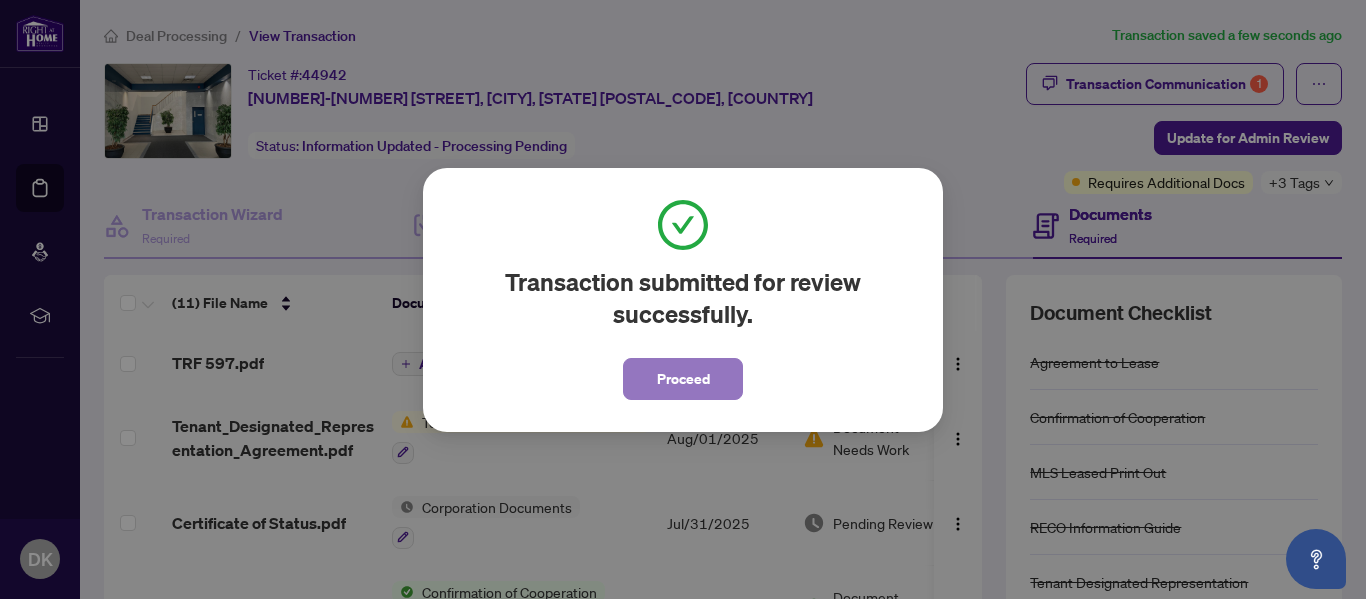 click on "Proceed" at bounding box center [683, 379] 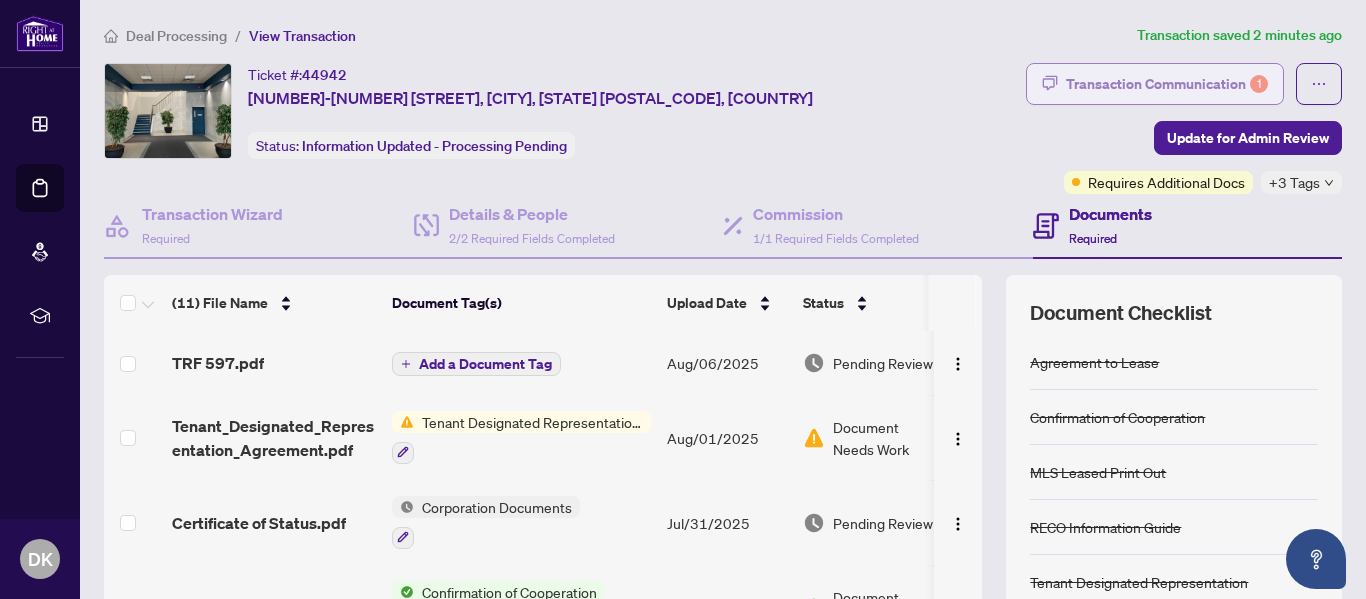 click on "Transaction Communication 1" at bounding box center (1167, 84) 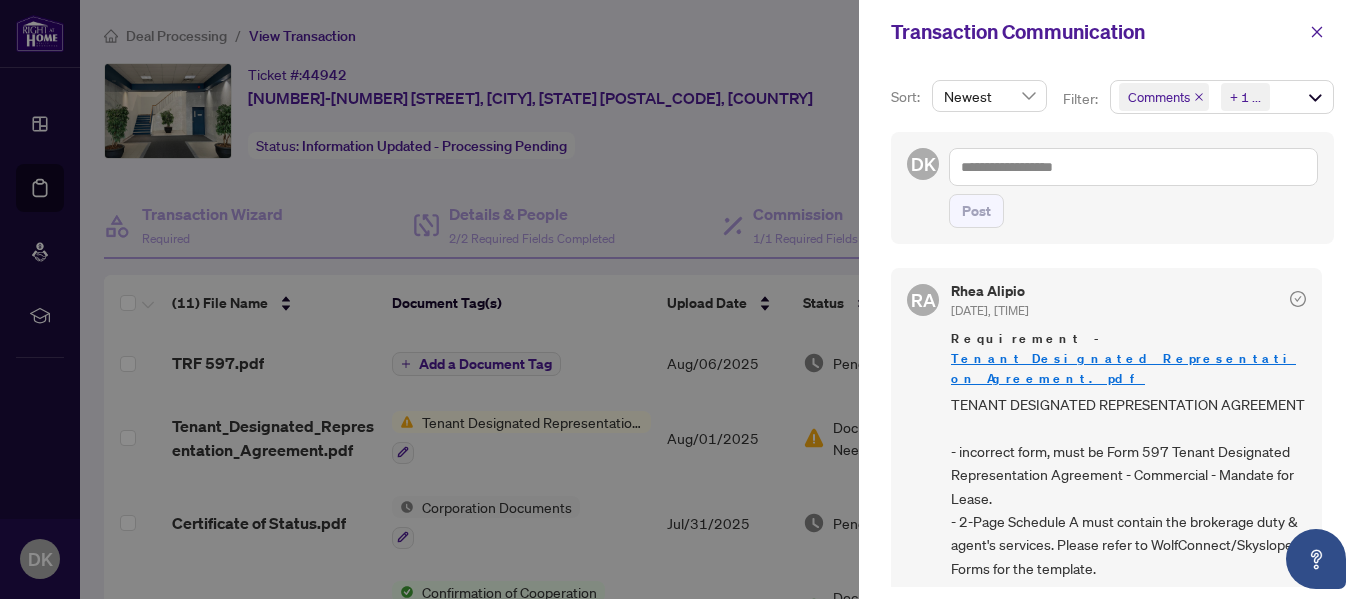 scroll, scrollTop: 290, scrollLeft: 0, axis: vertical 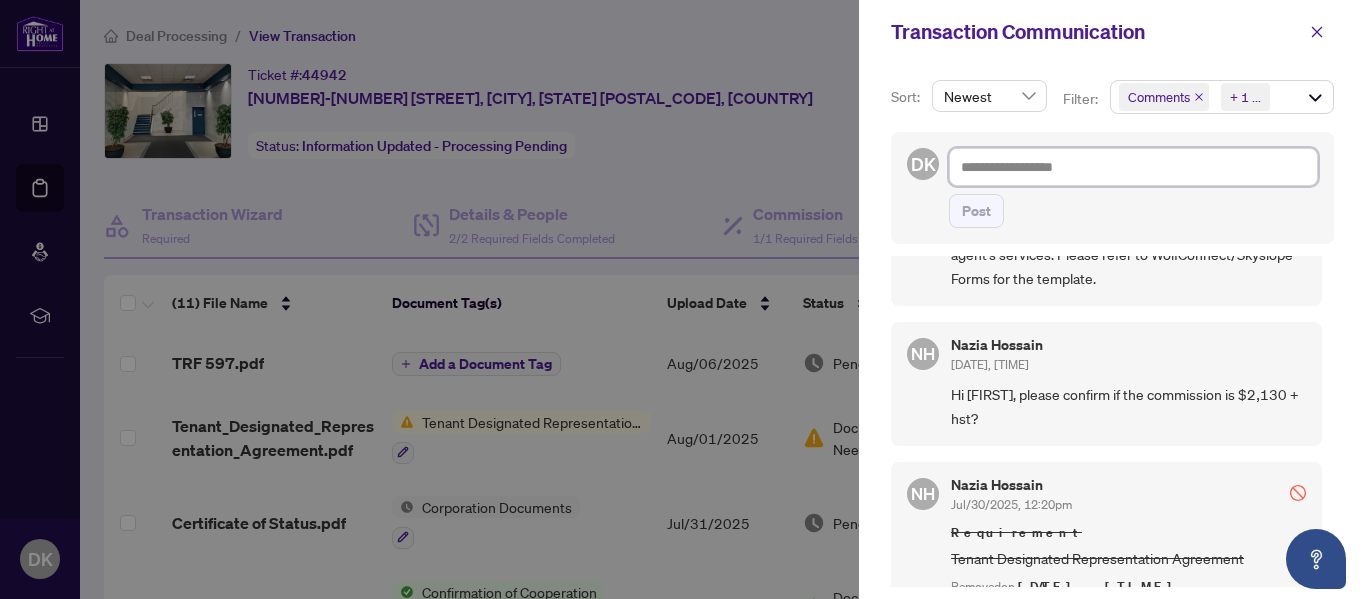 click at bounding box center (1133, 167) 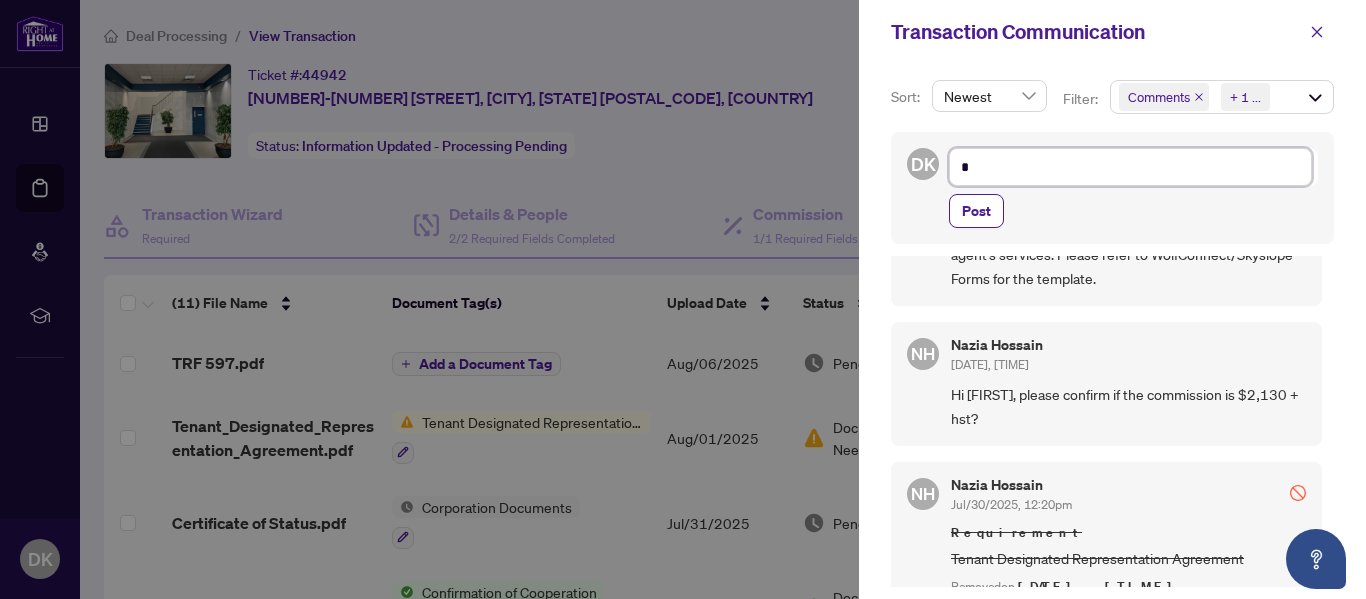 type on "**" 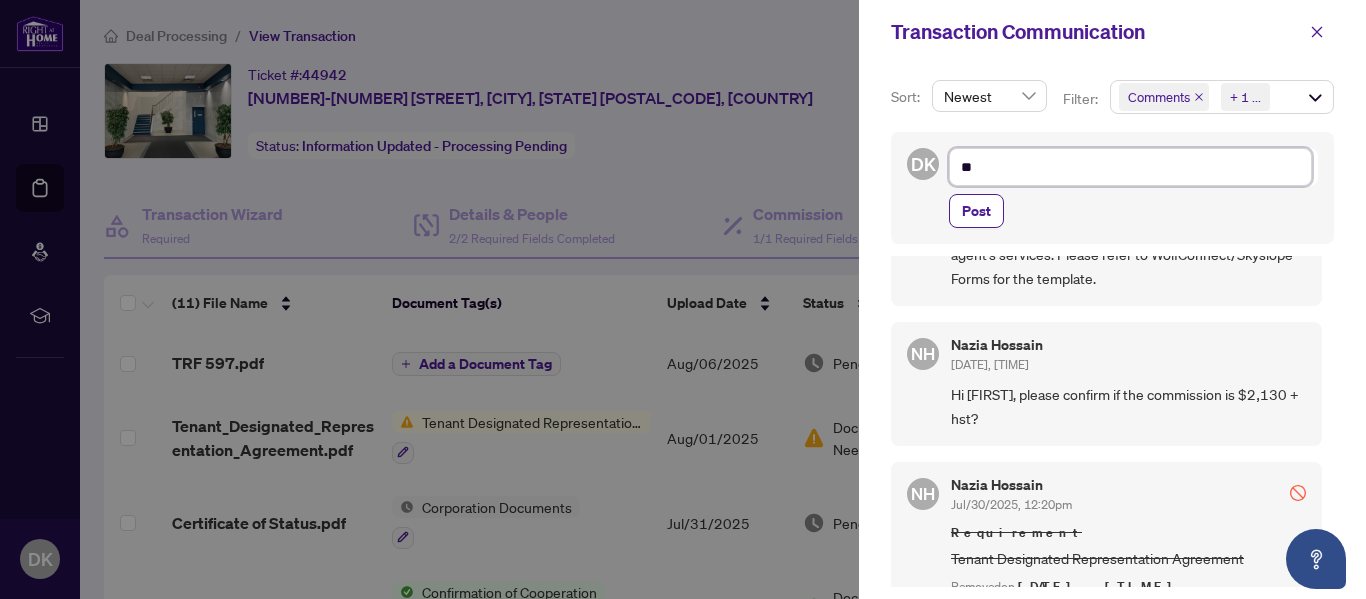 type on "**" 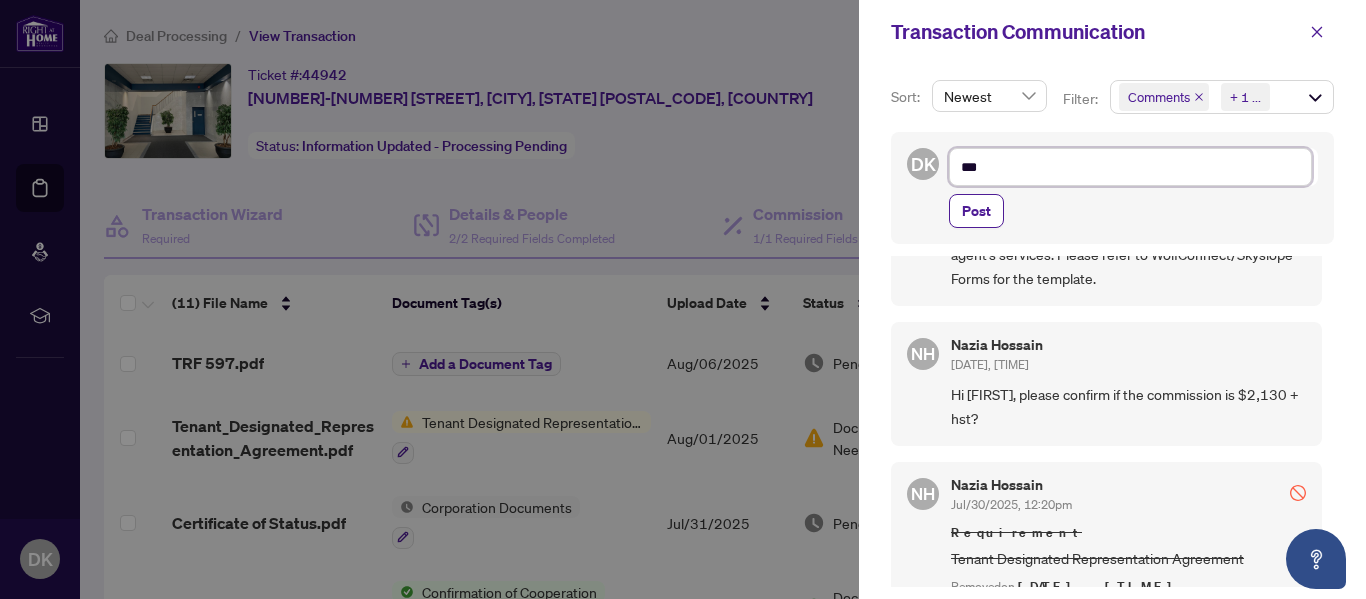 type on "****" 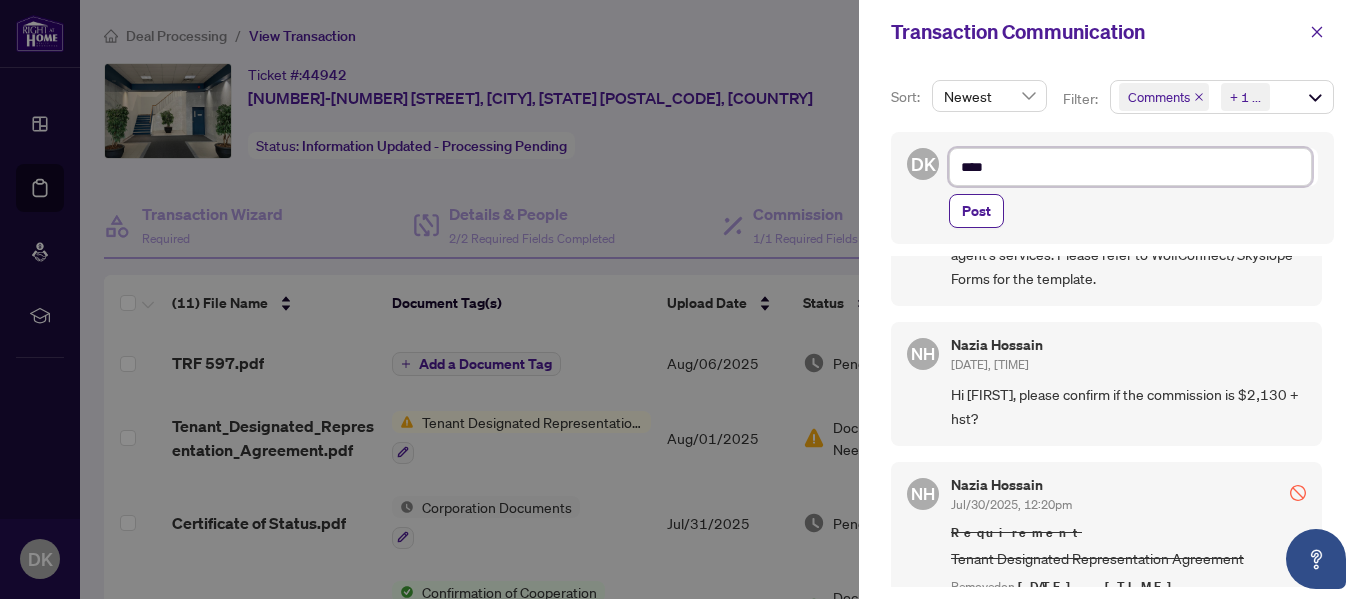 type on "*****" 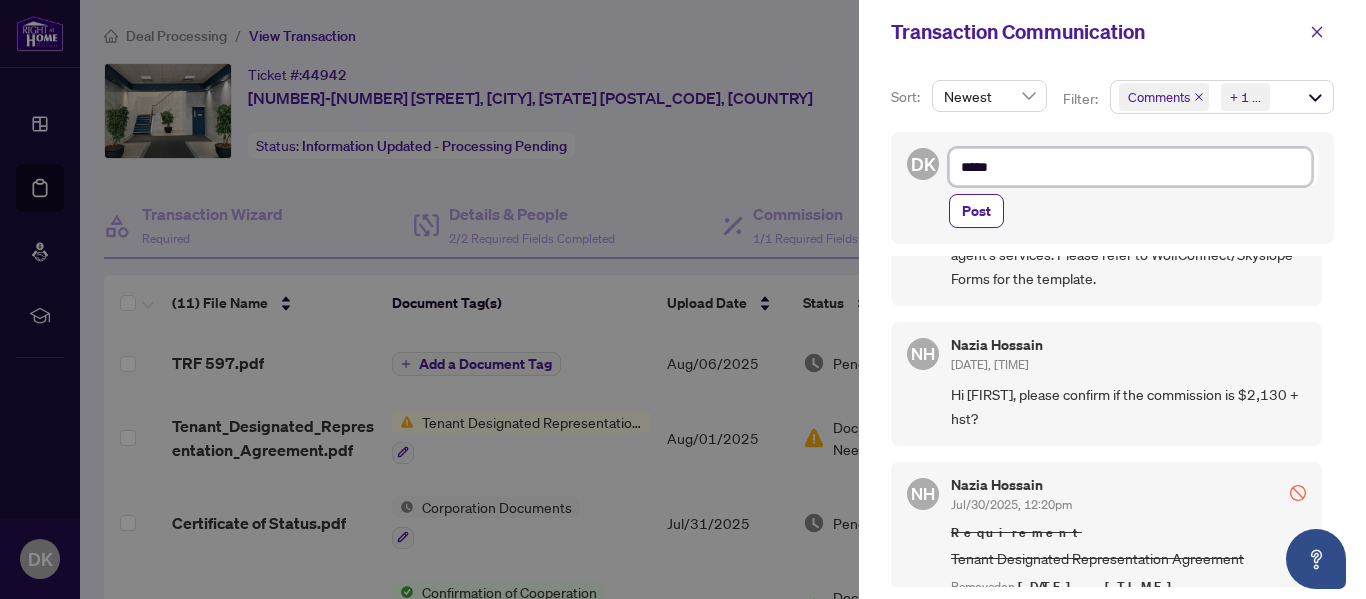 type on "******" 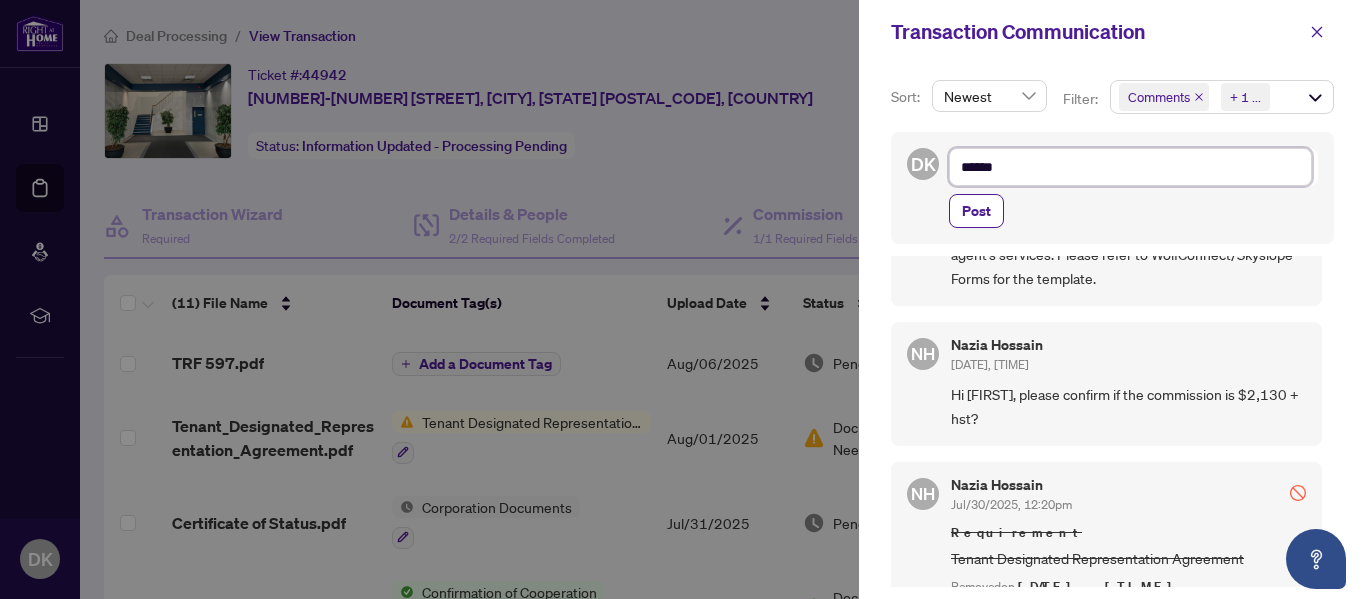 type on "*******" 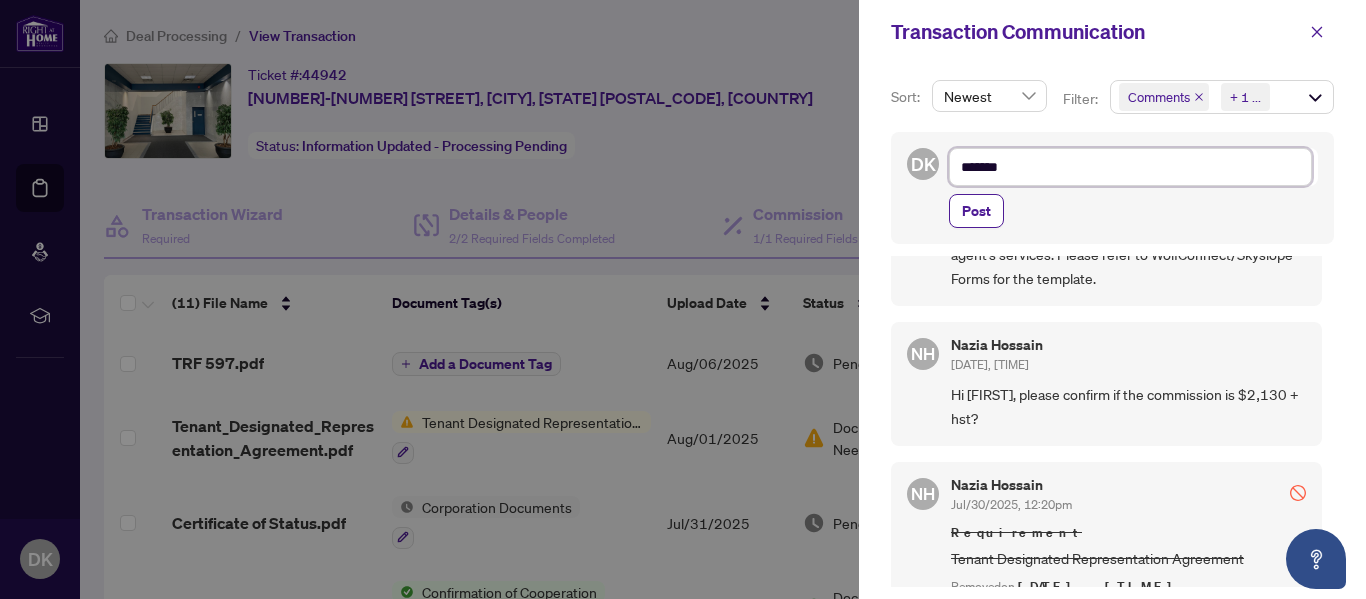 type on "********" 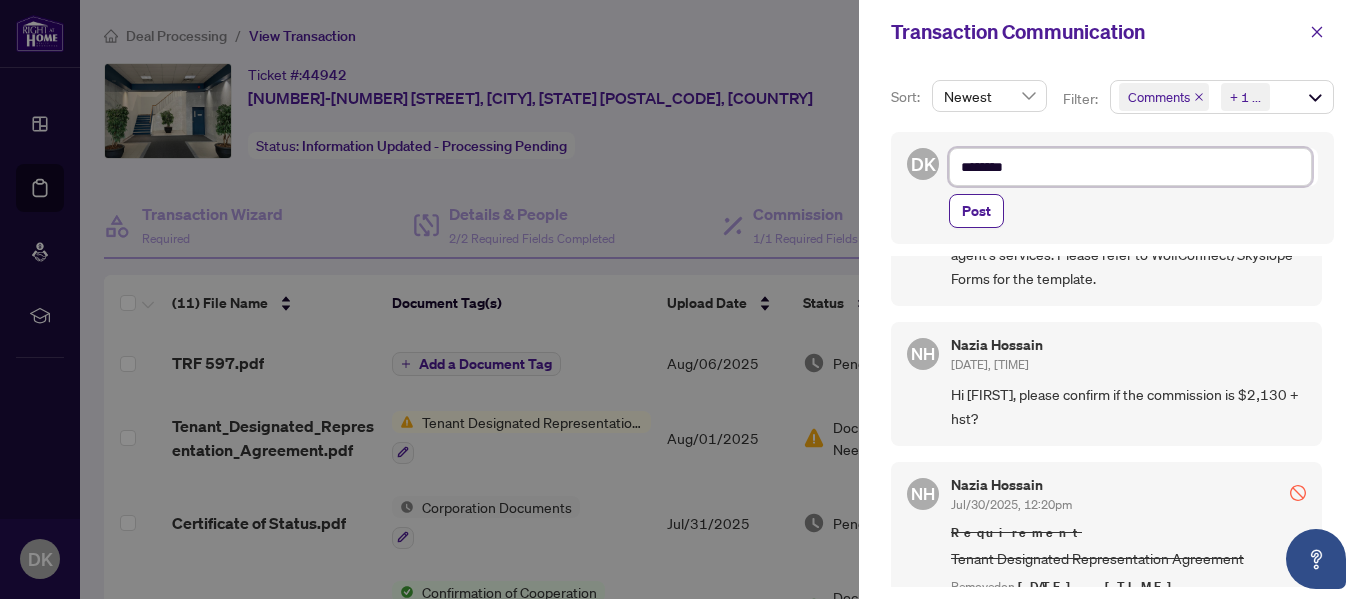 type on "*********" 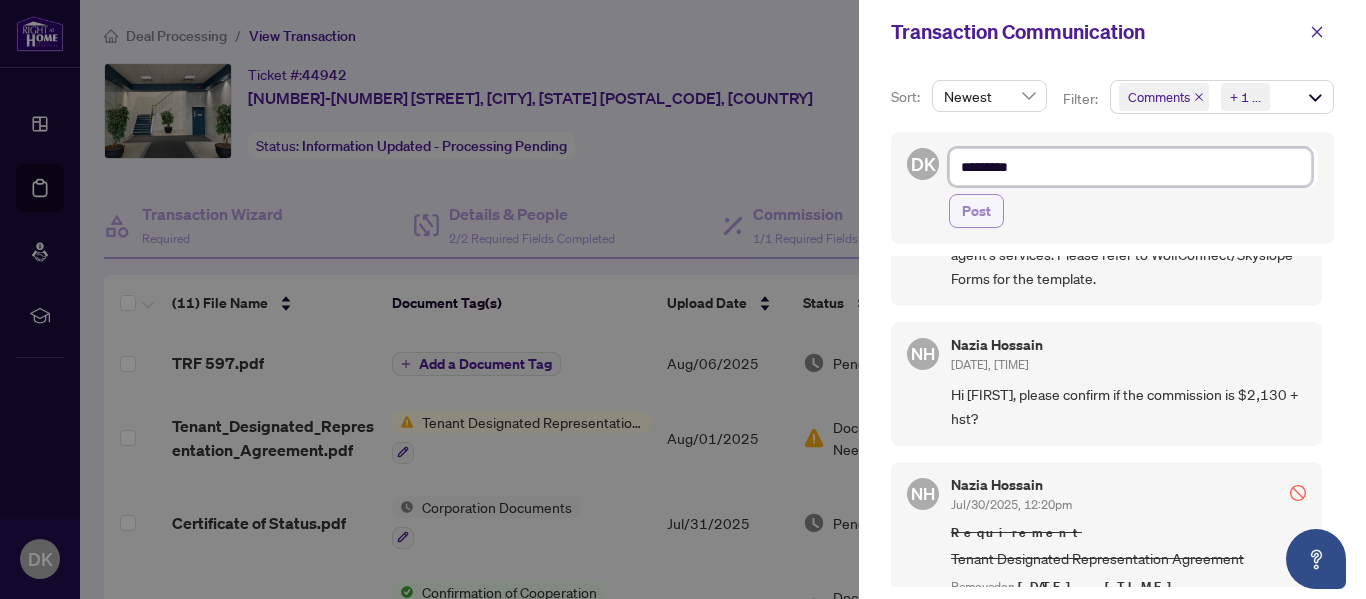 type on "*********" 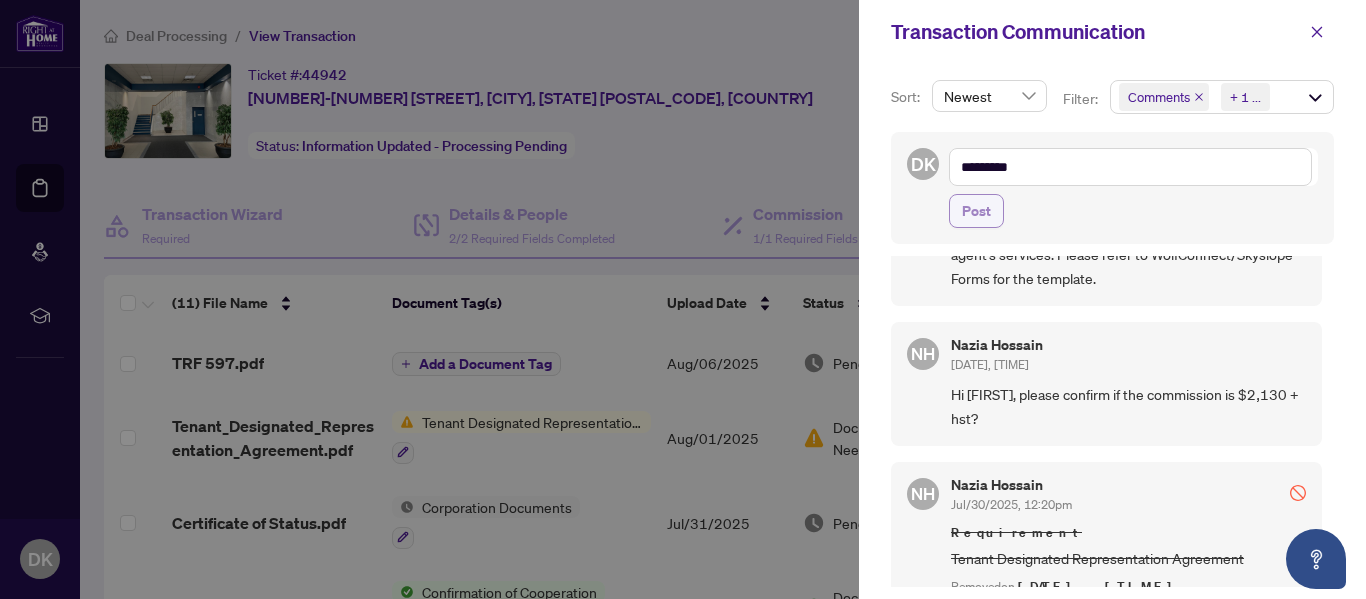 click on "Post" at bounding box center [976, 211] 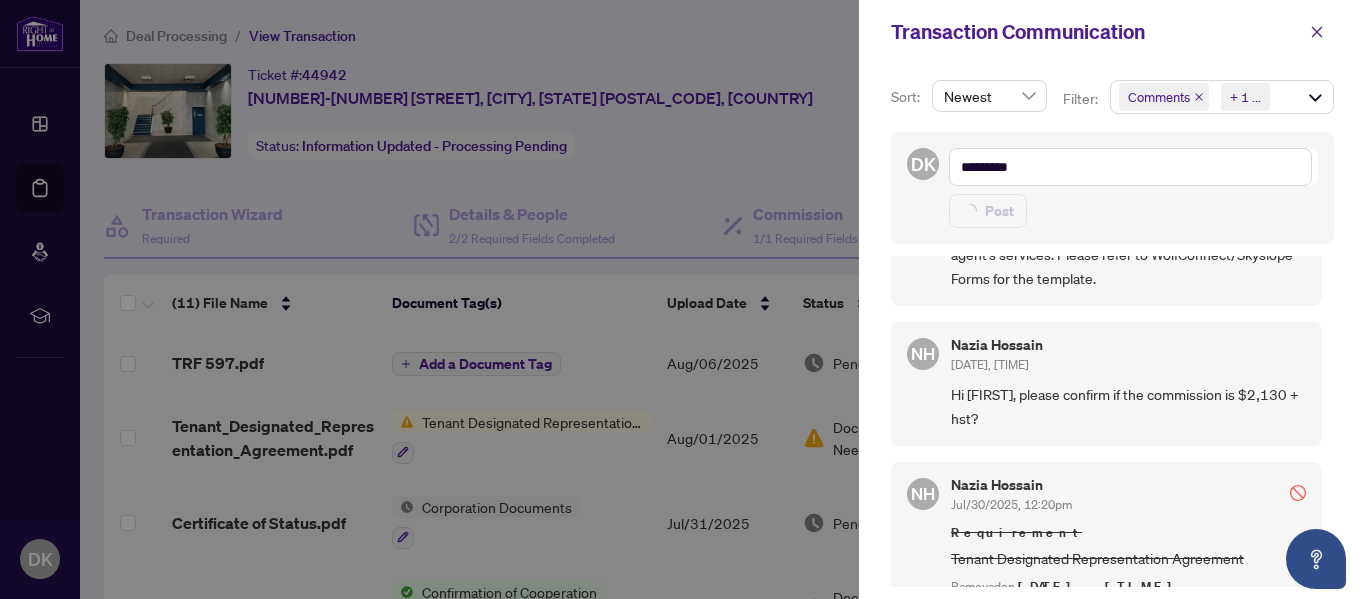 type 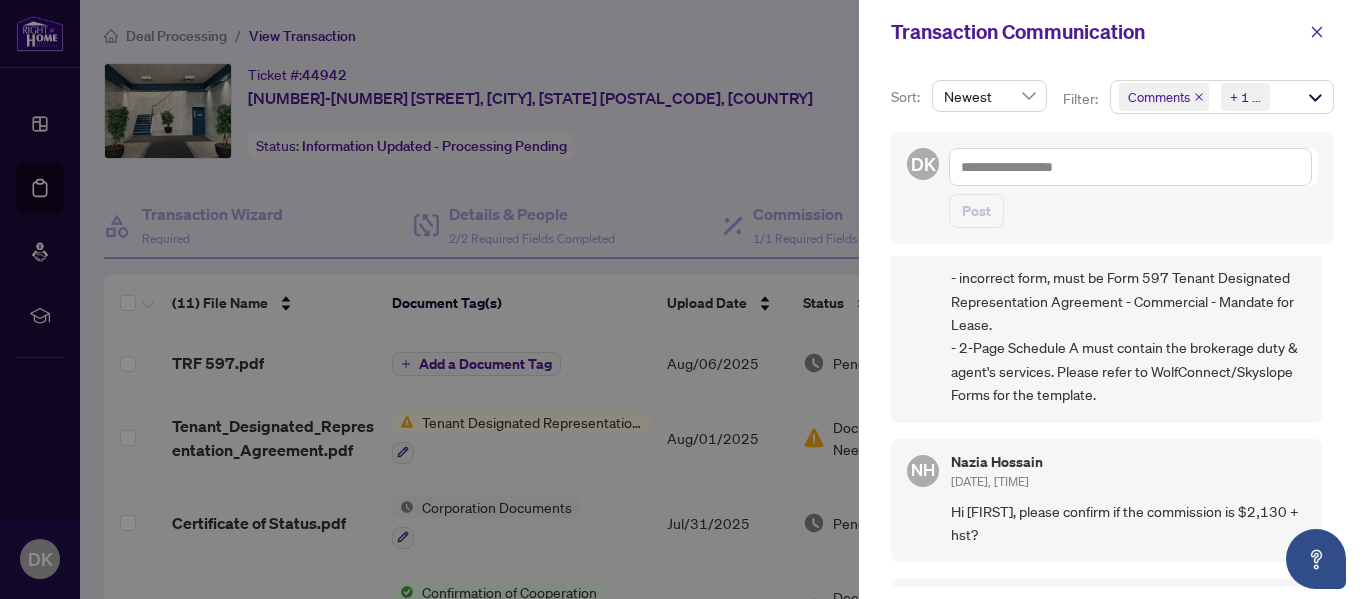 scroll, scrollTop: 0, scrollLeft: 0, axis: both 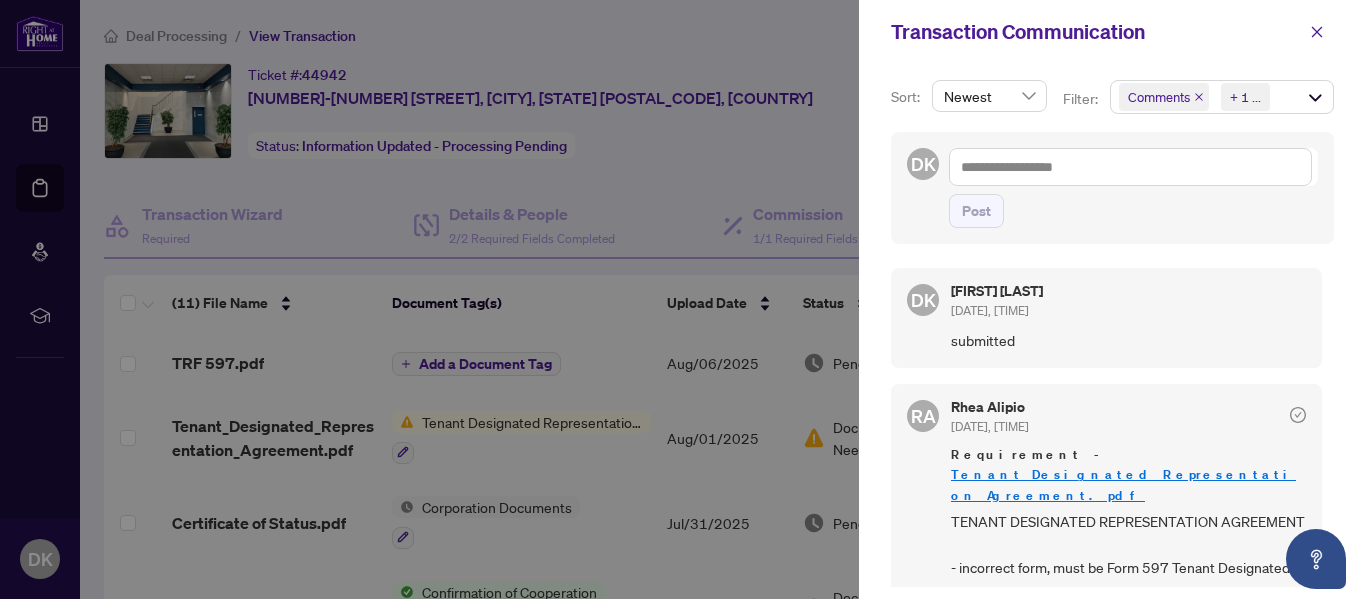 click on "Transaction Communication" at bounding box center (1112, 32) 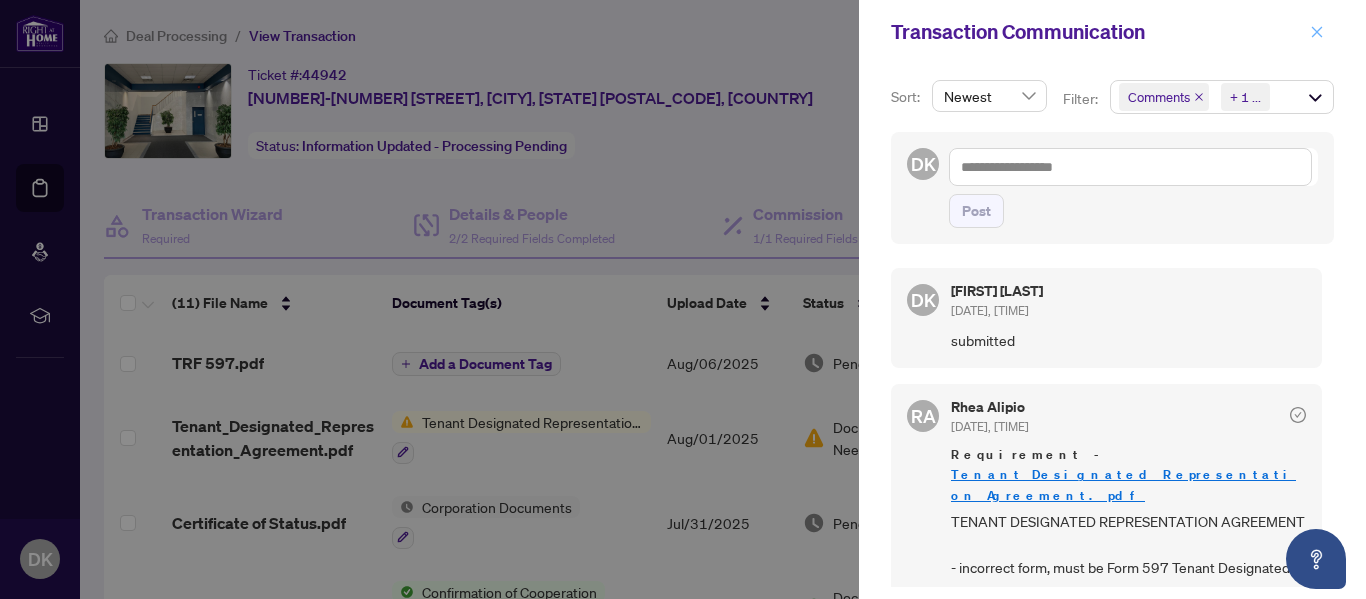 click 